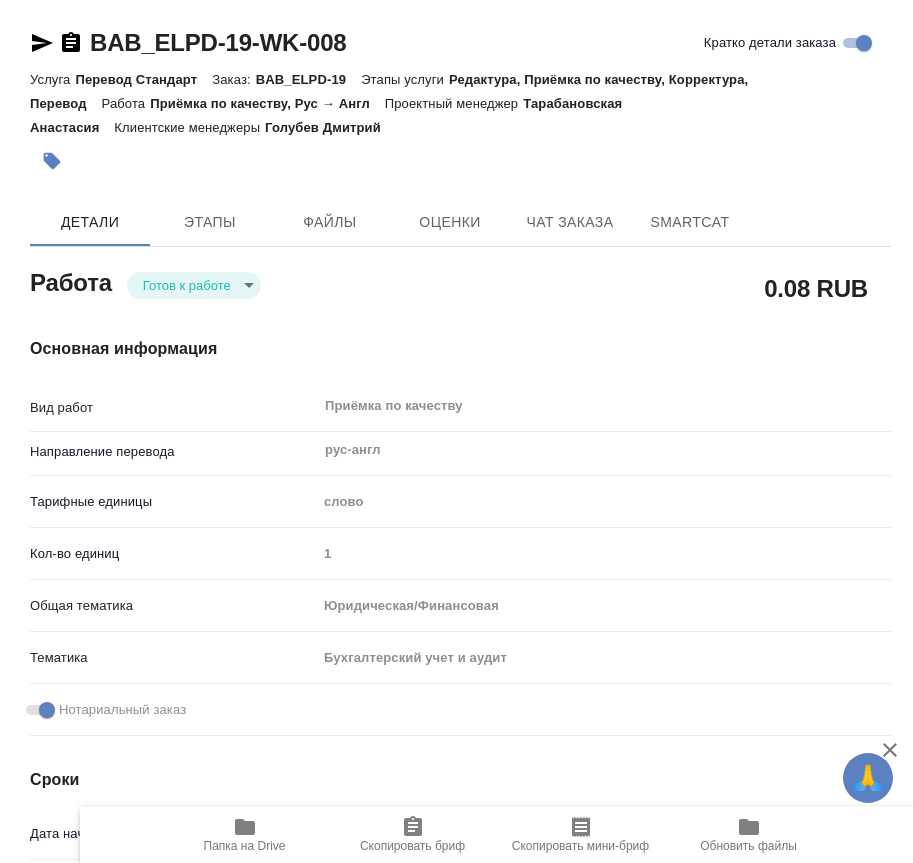 scroll, scrollTop: 0, scrollLeft: 0, axis: both 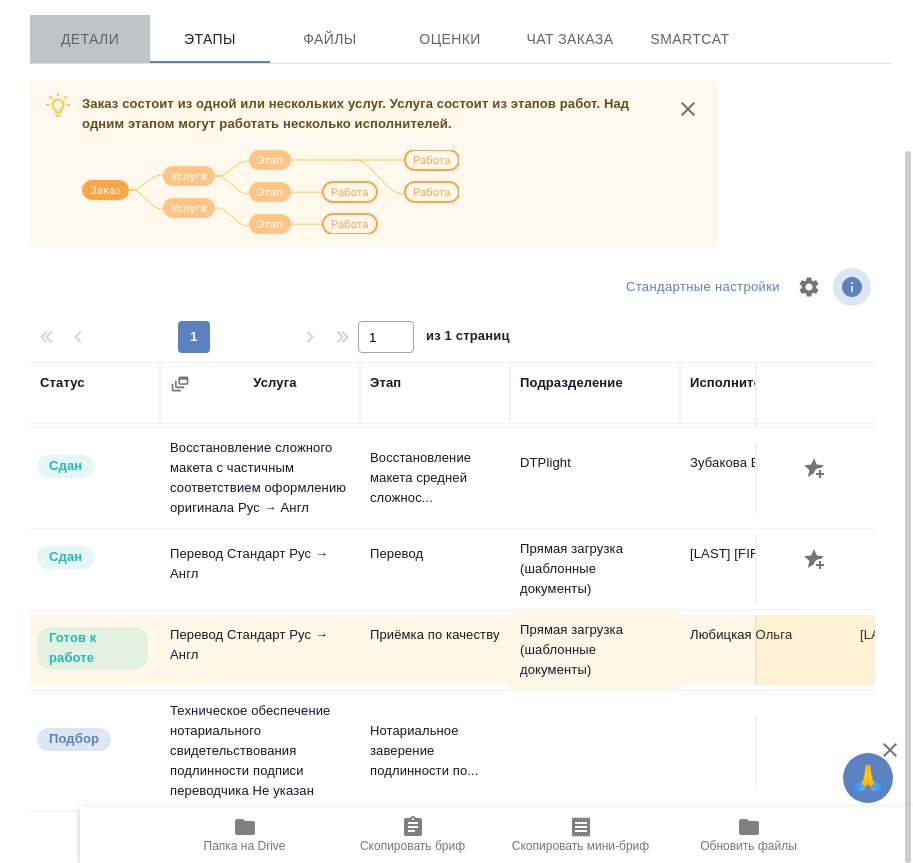 click on "Детали" at bounding box center (90, 39) 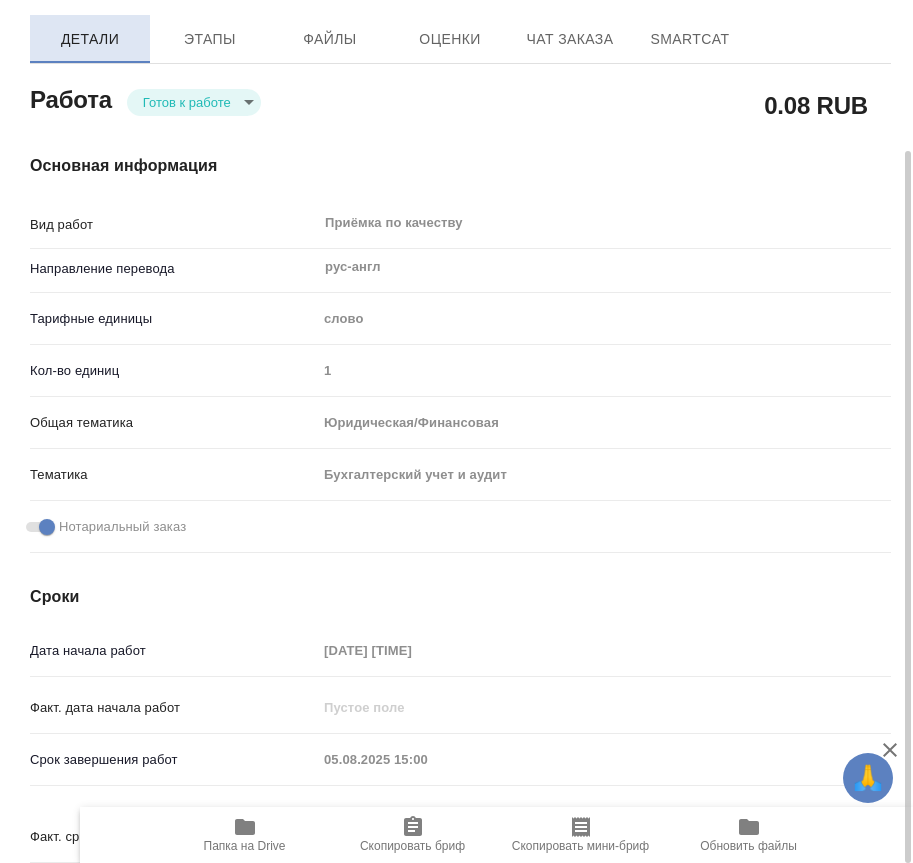 type on "x" 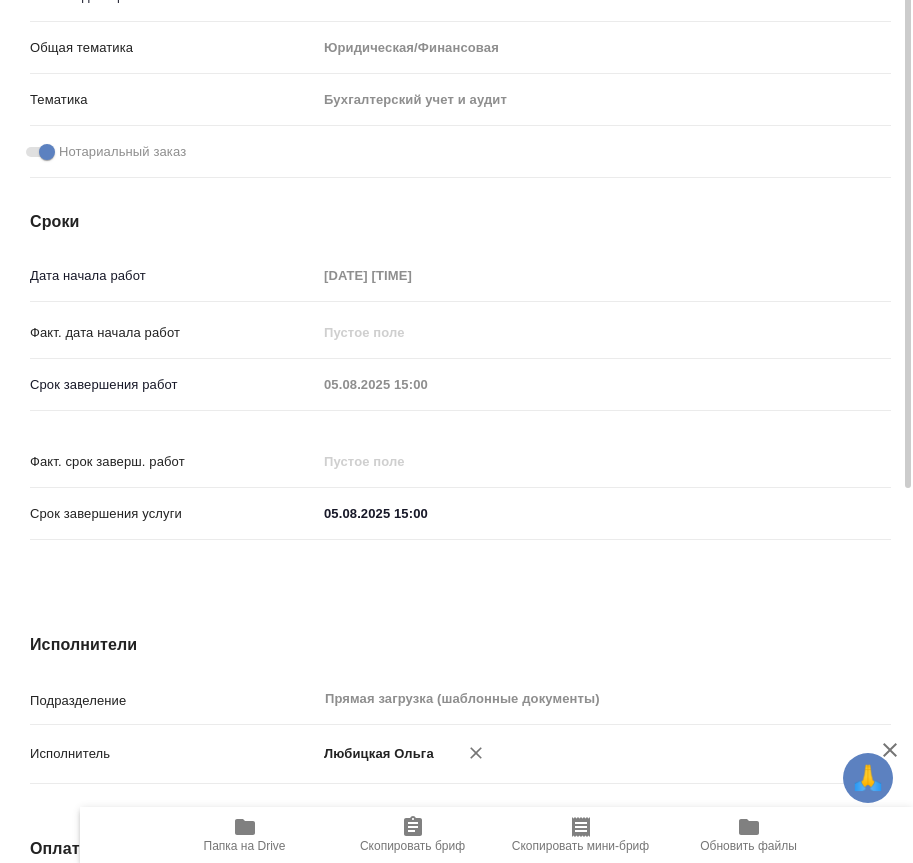 type on "x" 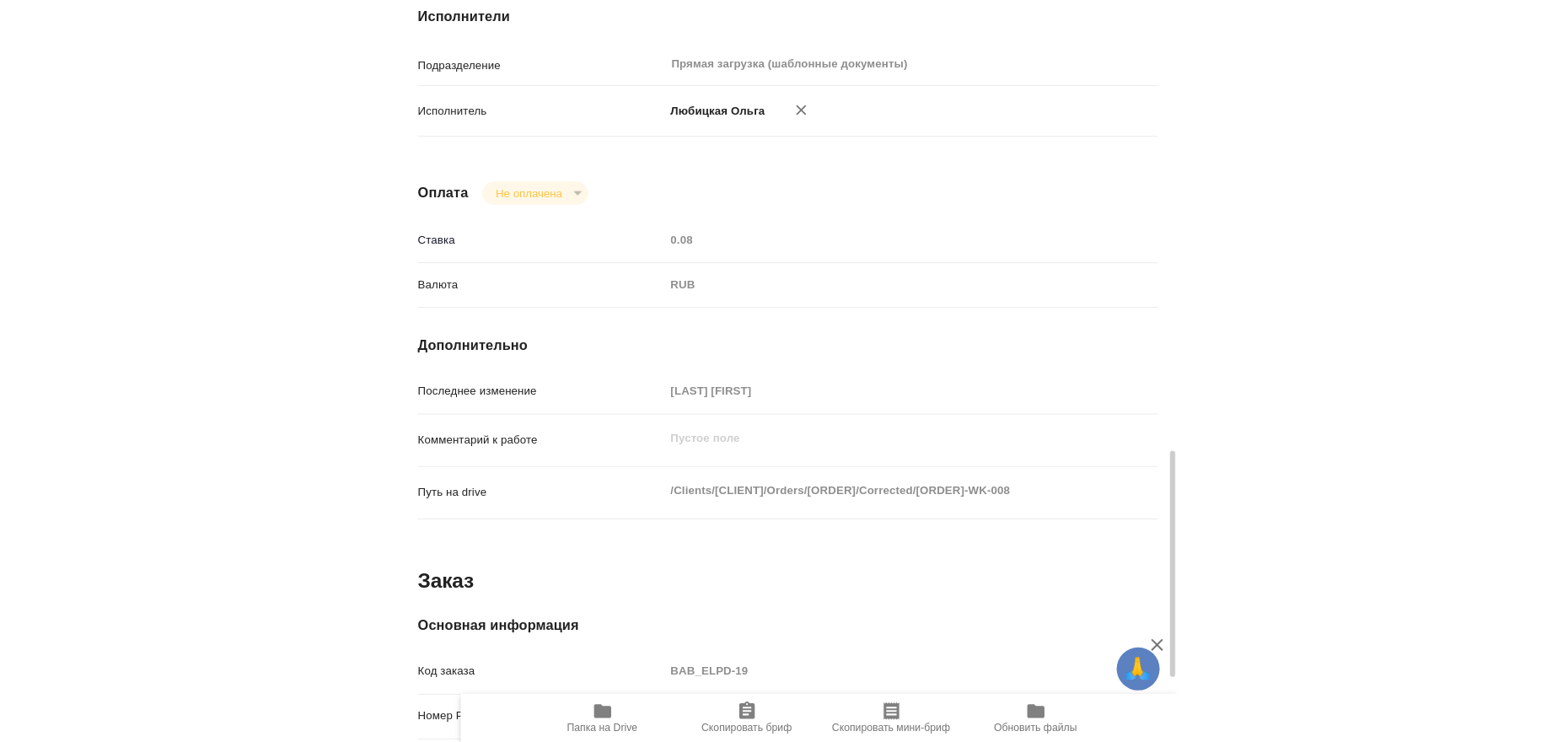 scroll, scrollTop: 1419, scrollLeft: 0, axis: vertical 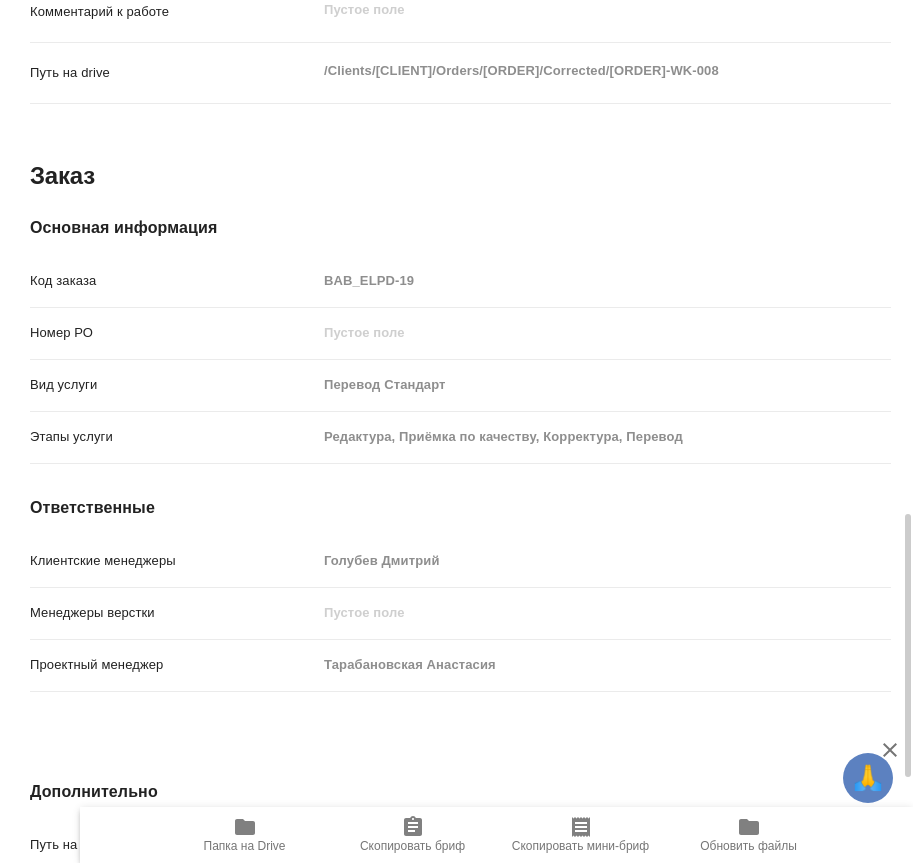 type on "x" 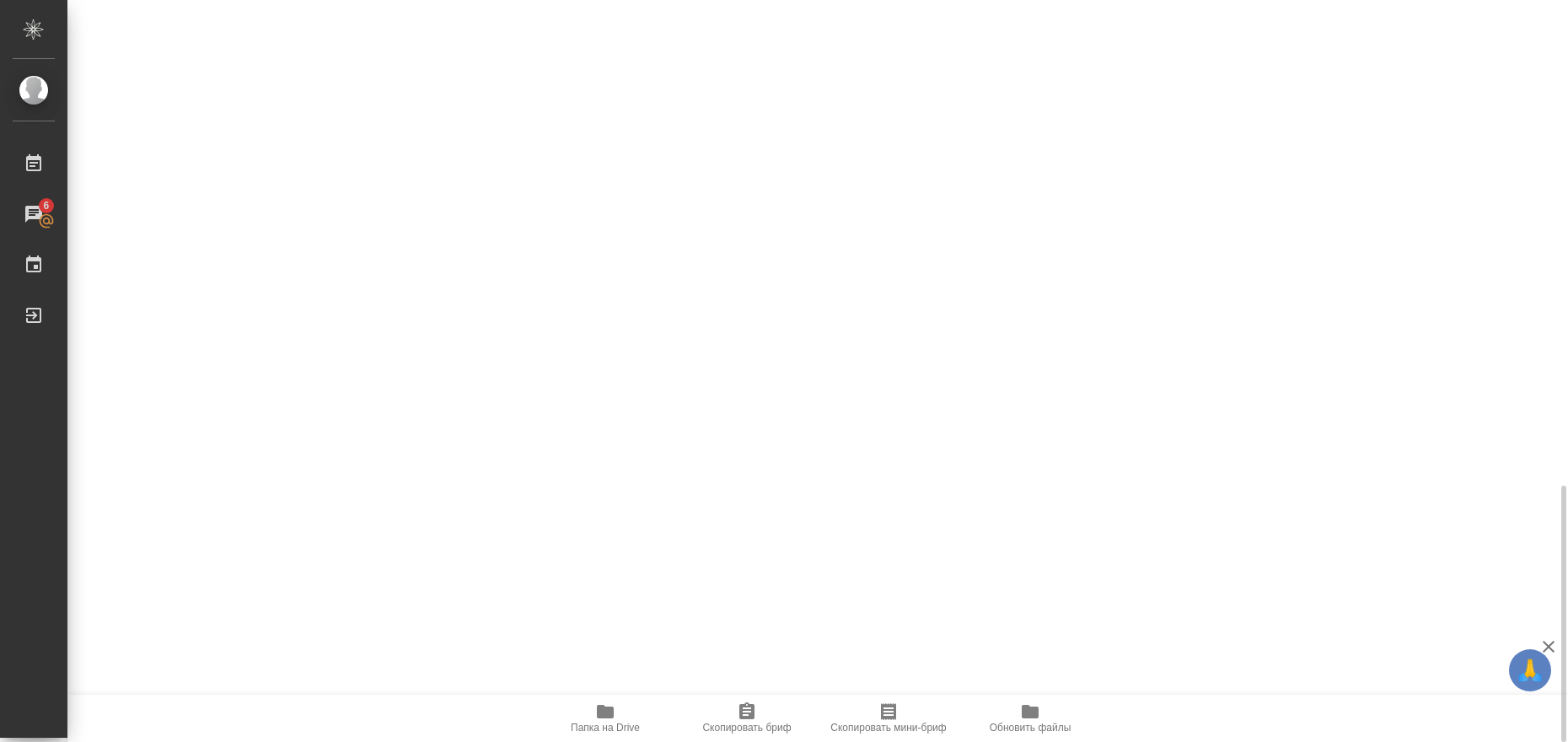 scroll, scrollTop: 1405, scrollLeft: 0, axis: vertical 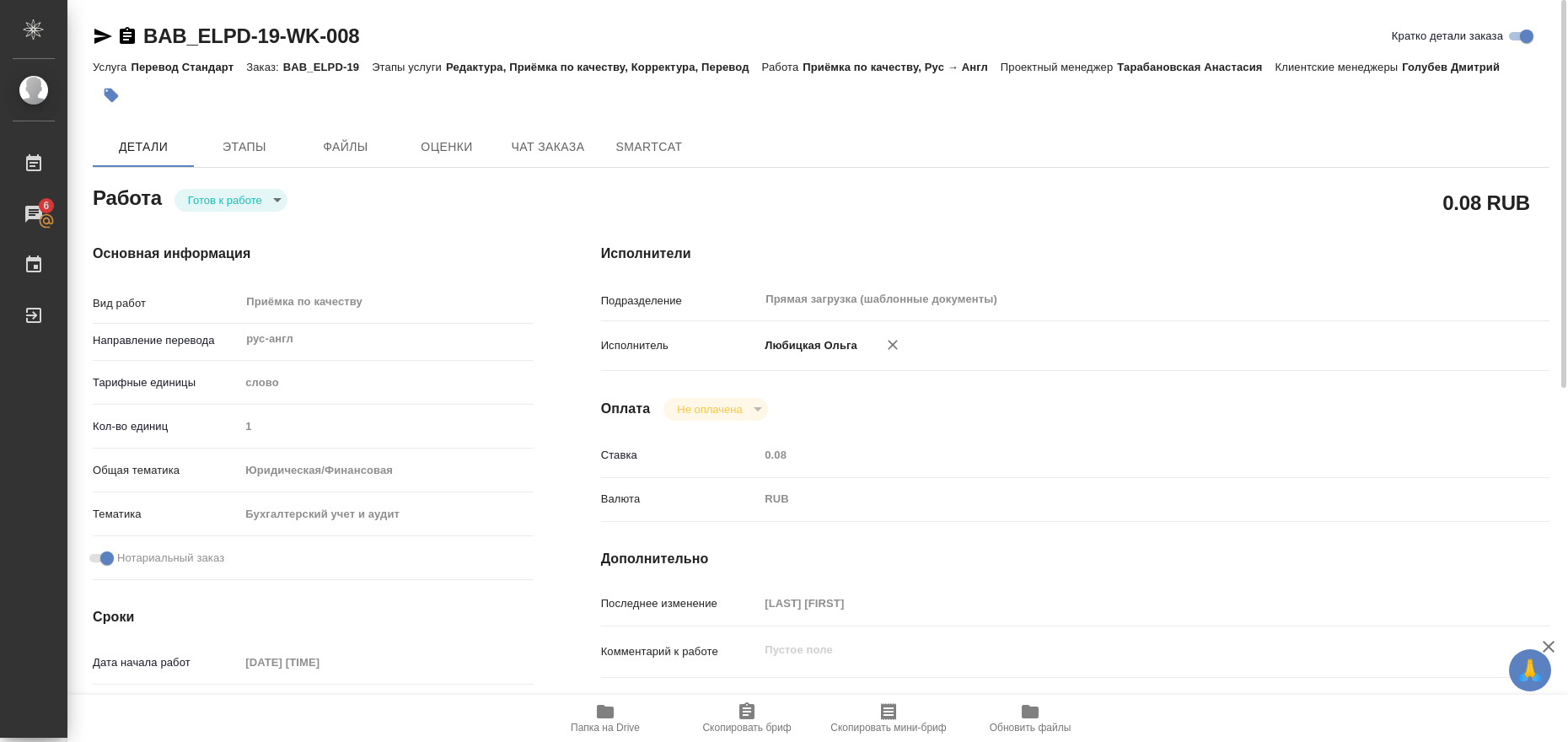 click 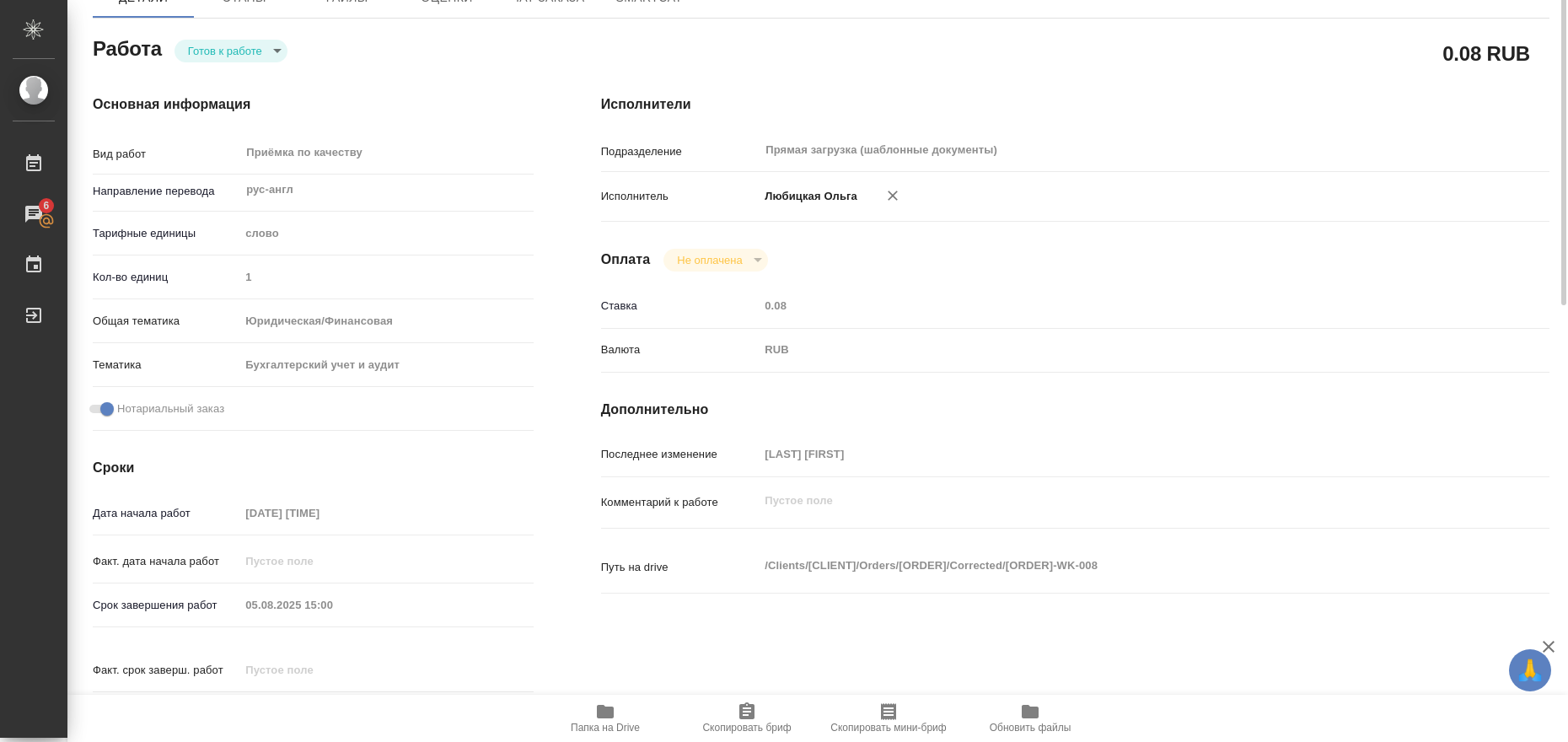 scroll, scrollTop: 0, scrollLeft: 0, axis: both 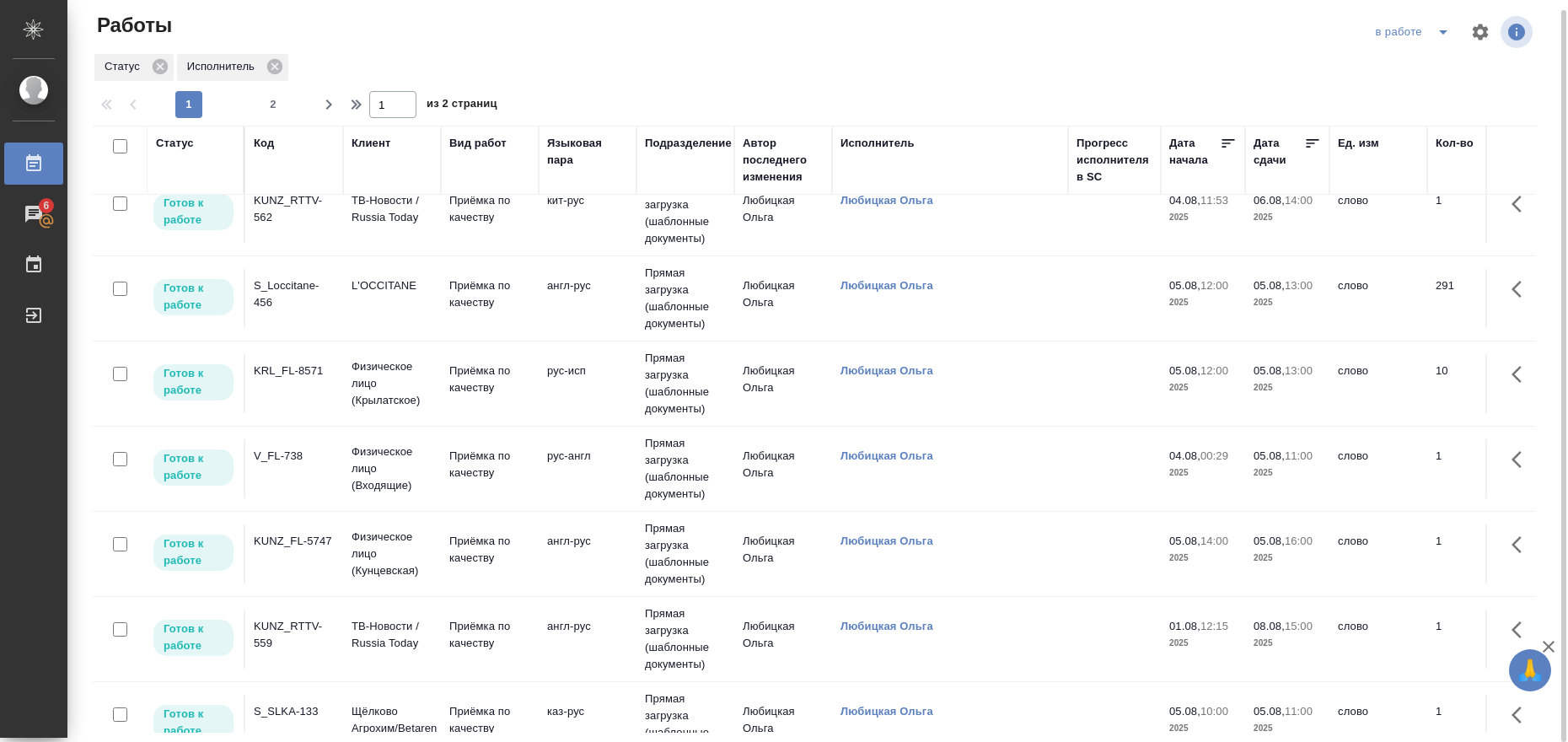 click on "рус-англ" at bounding box center (588, -395) 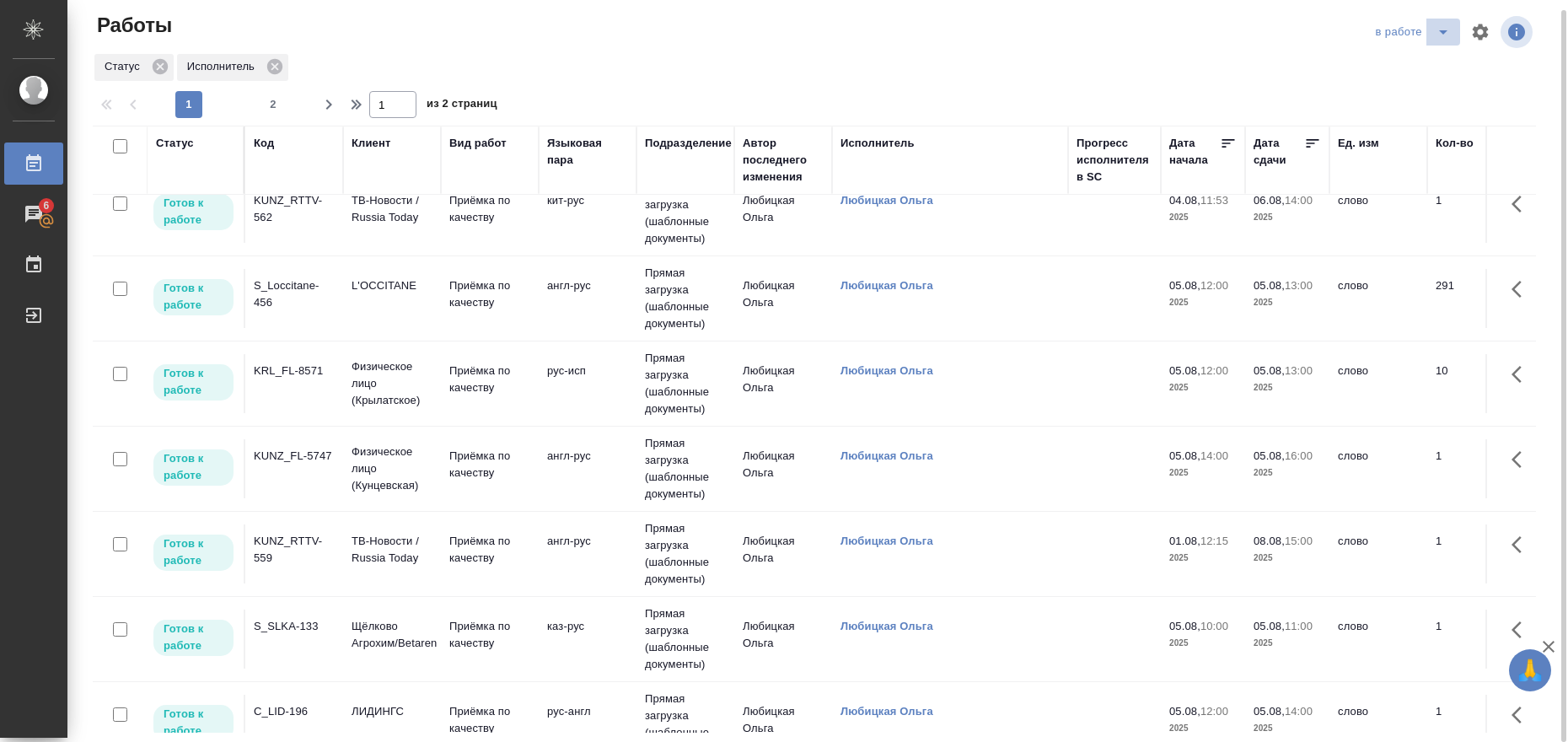 click 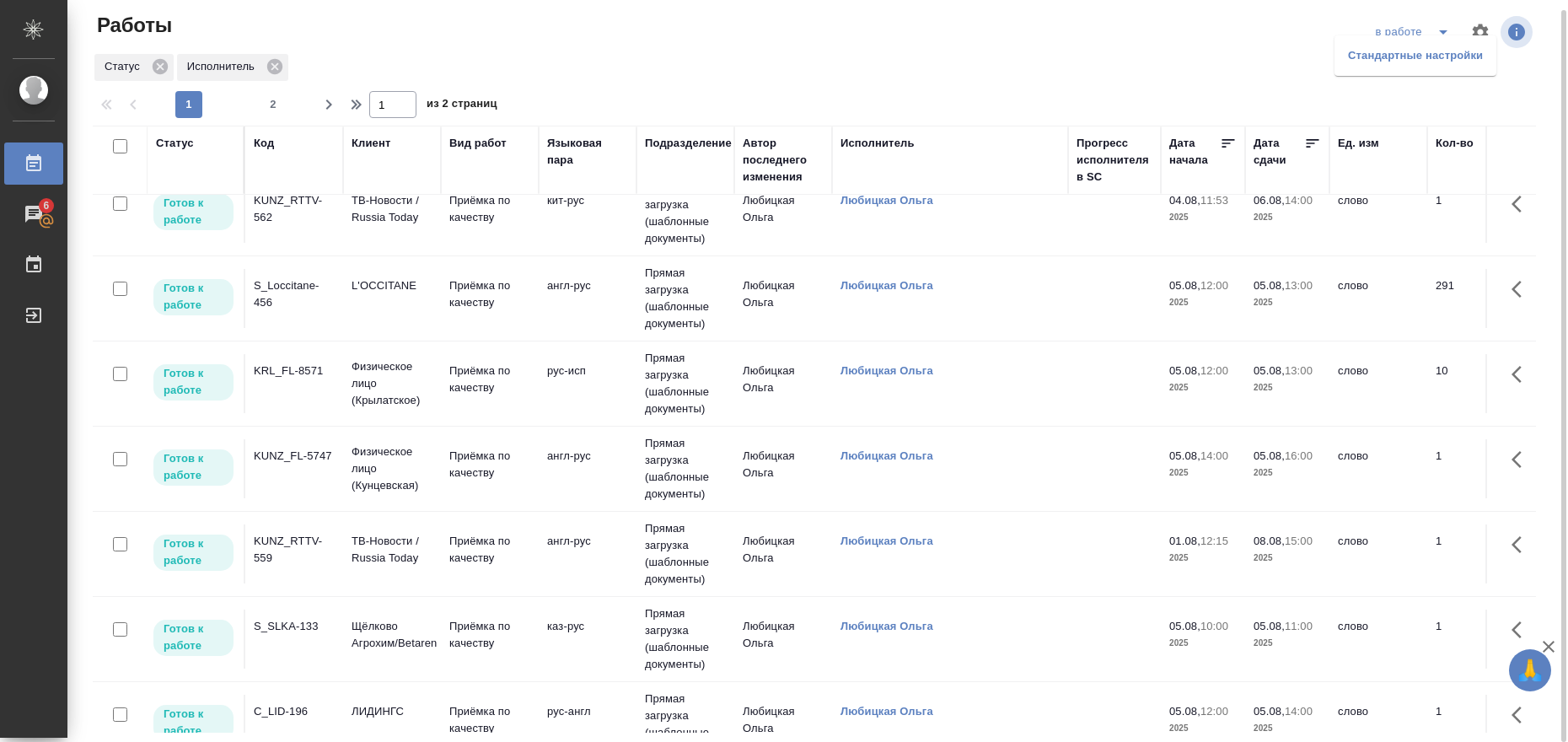 click on "Стандартные настройки" at bounding box center [1415, 56] 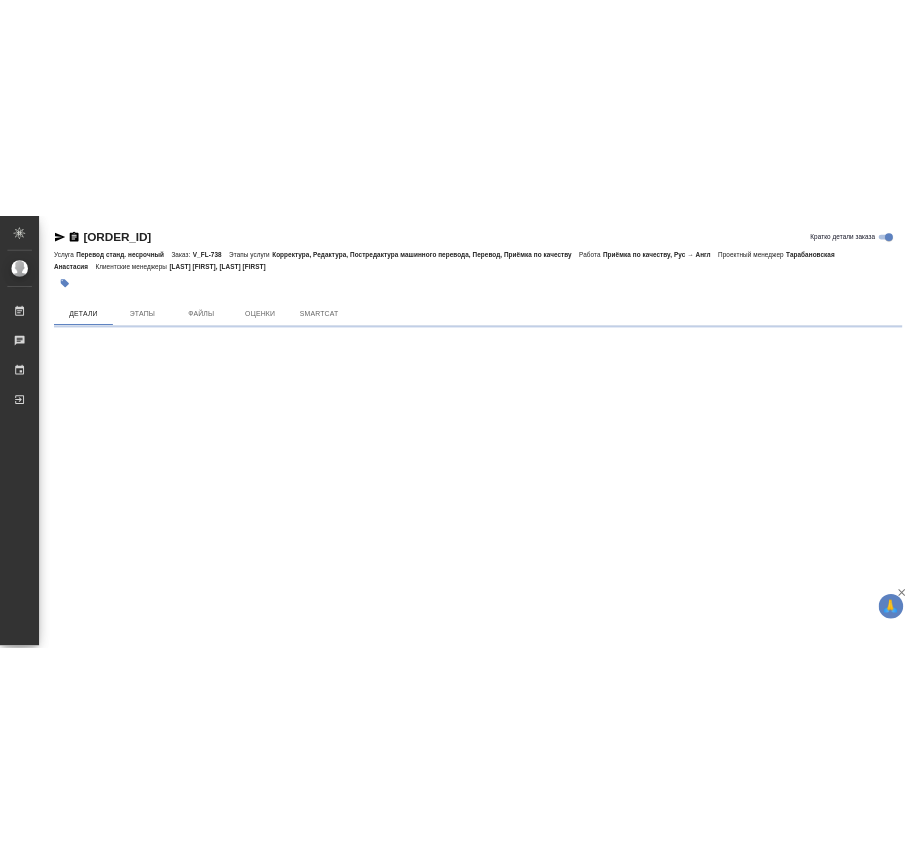 scroll, scrollTop: 0, scrollLeft: 0, axis: both 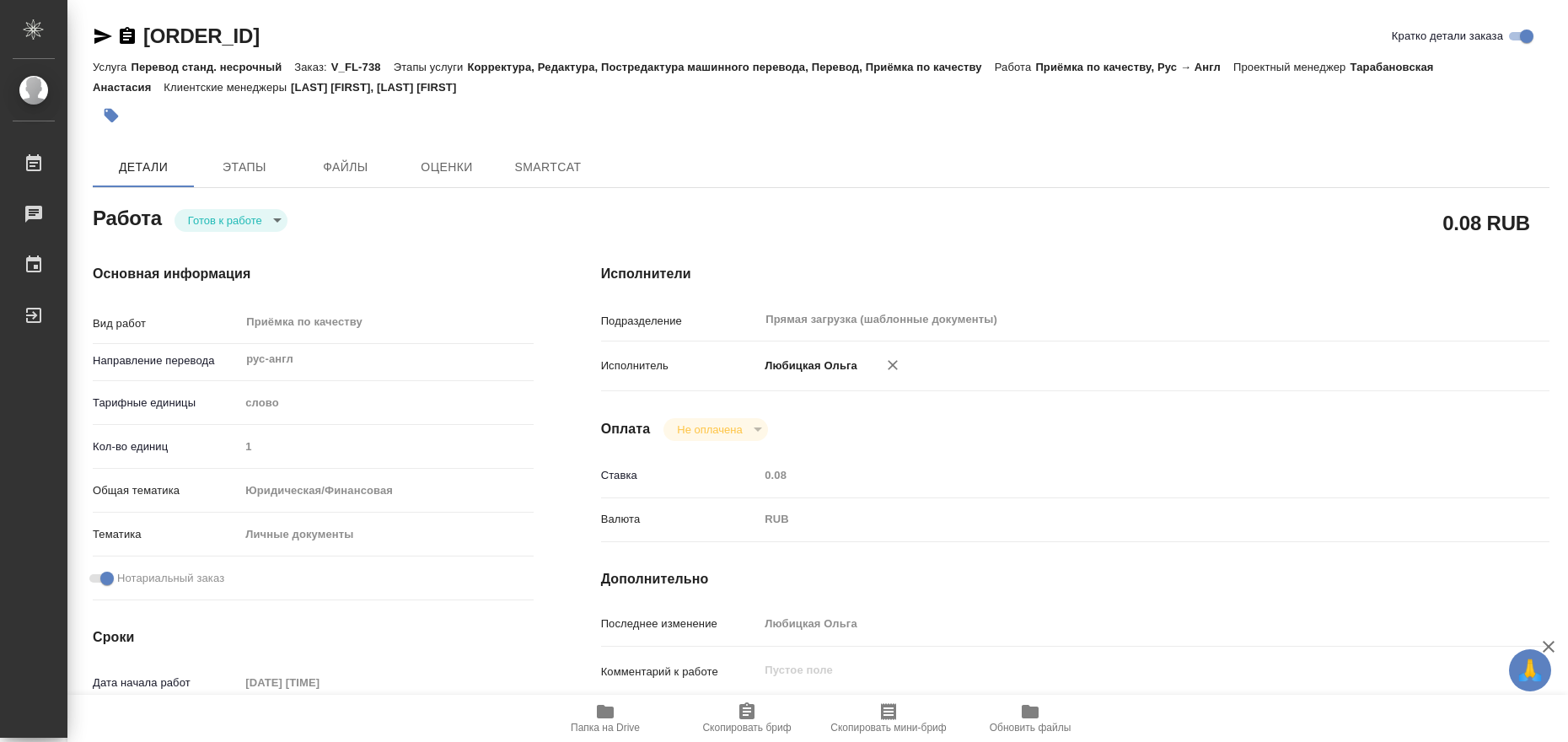 type on "x" 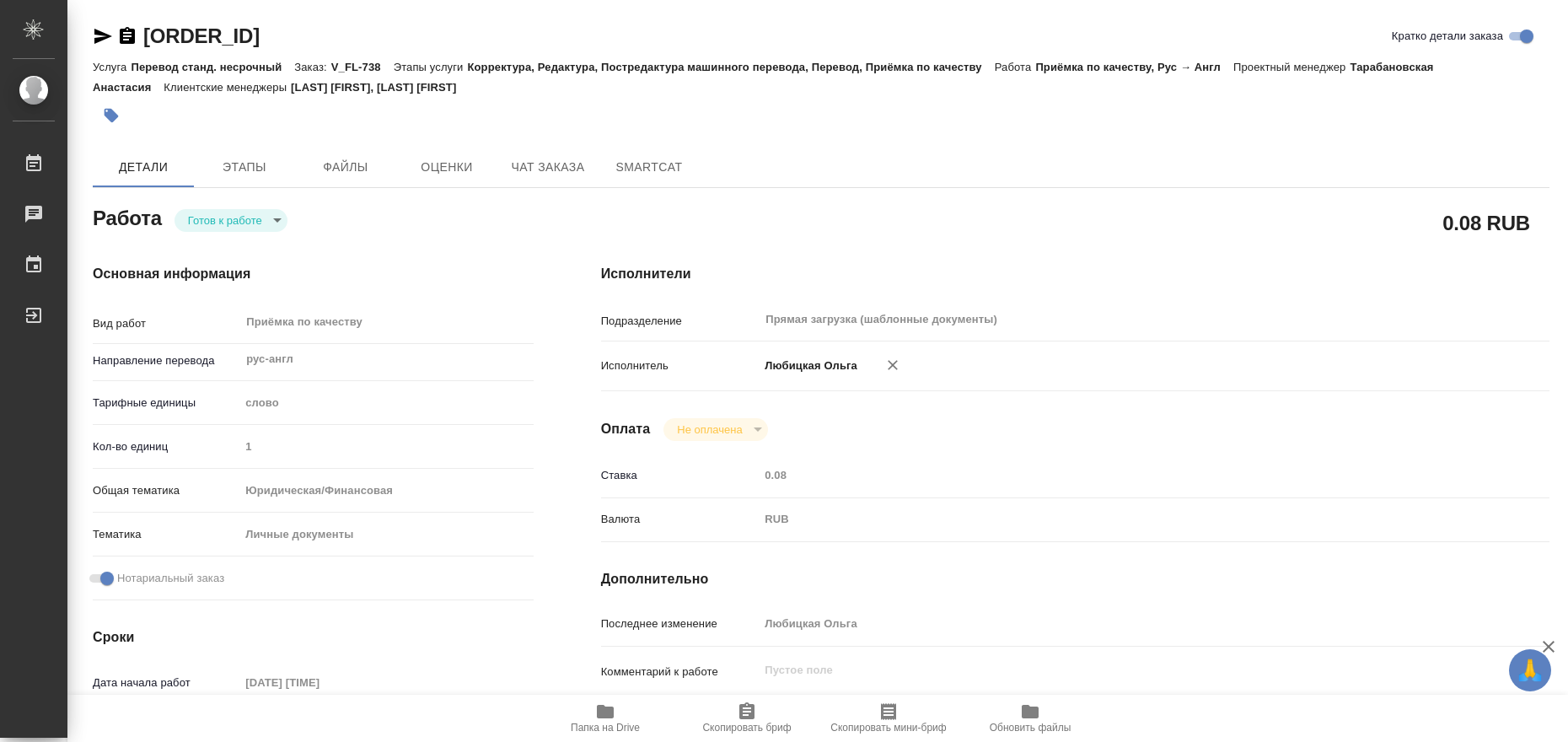 type on "x" 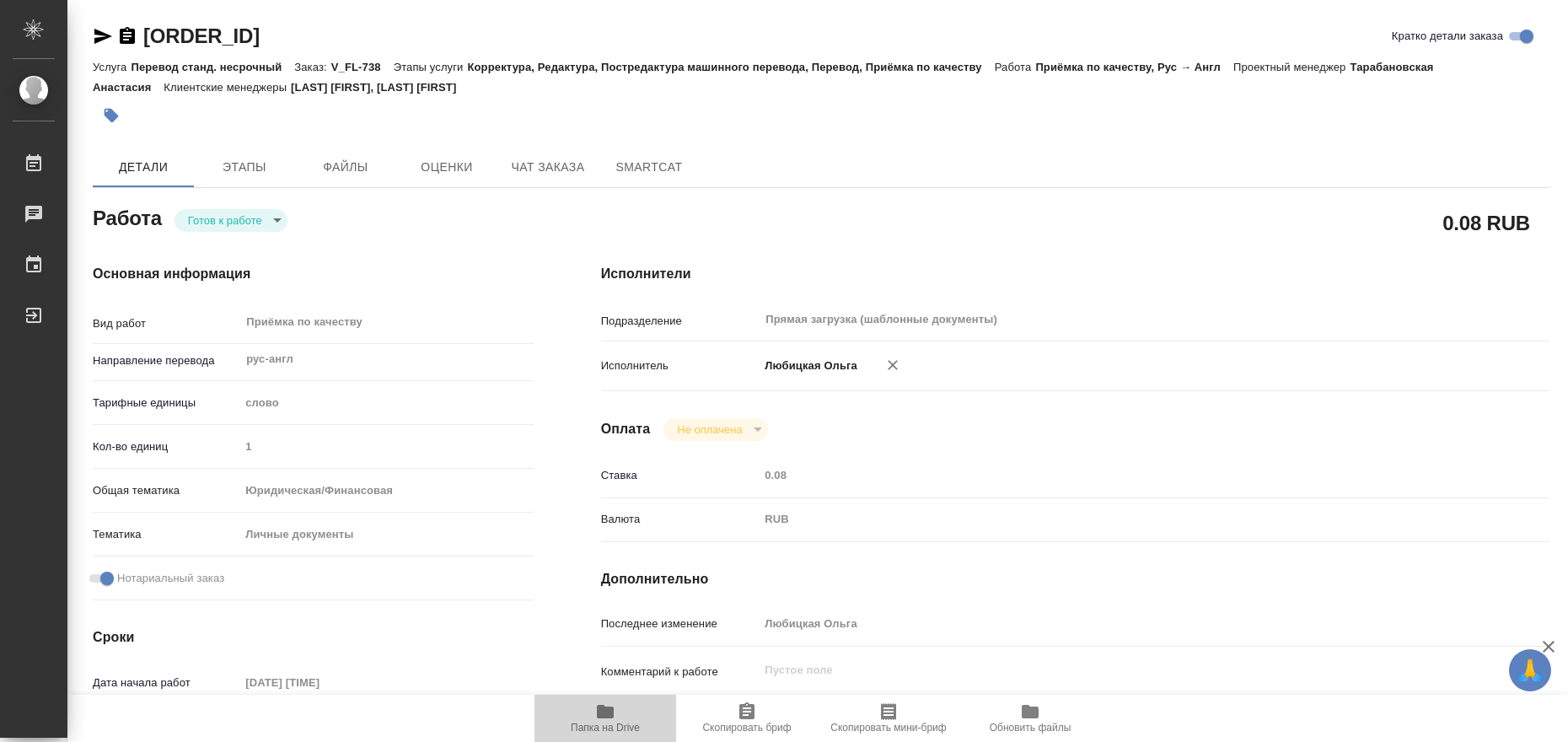 click 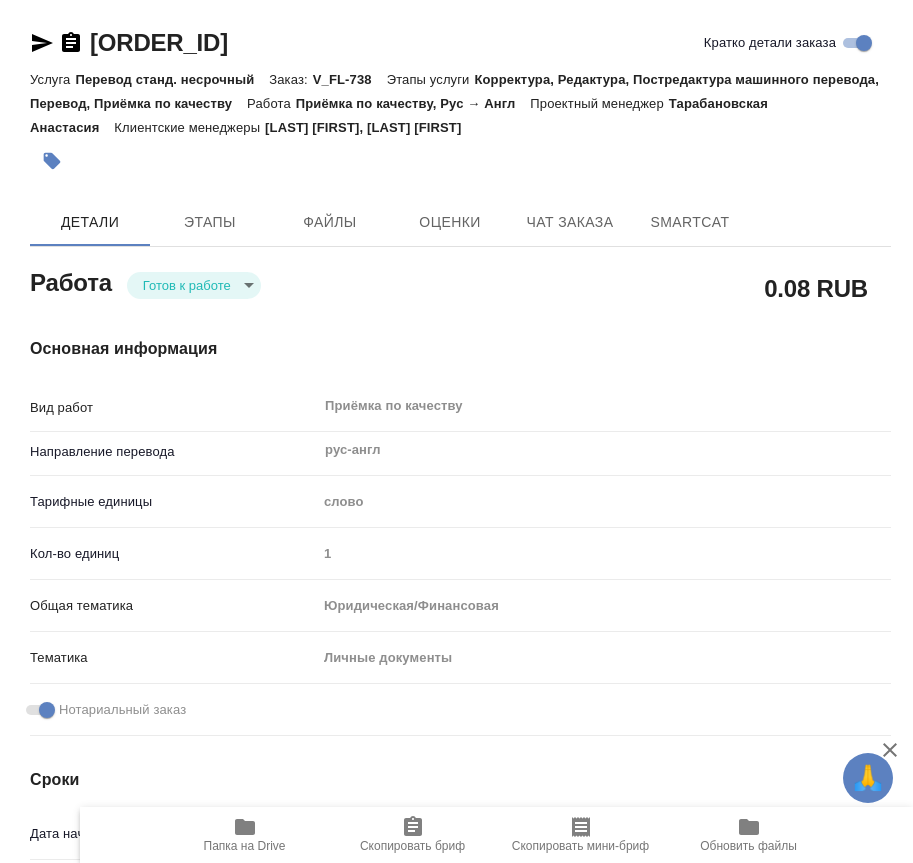 type on "x" 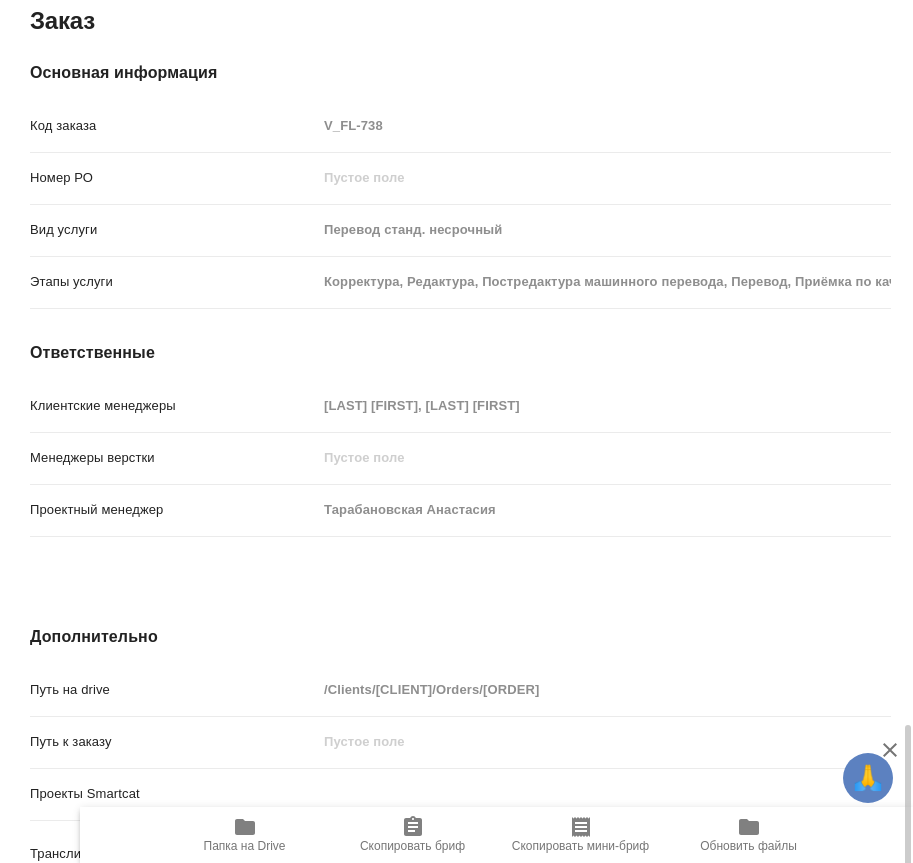 scroll, scrollTop: 1963, scrollLeft: 0, axis: vertical 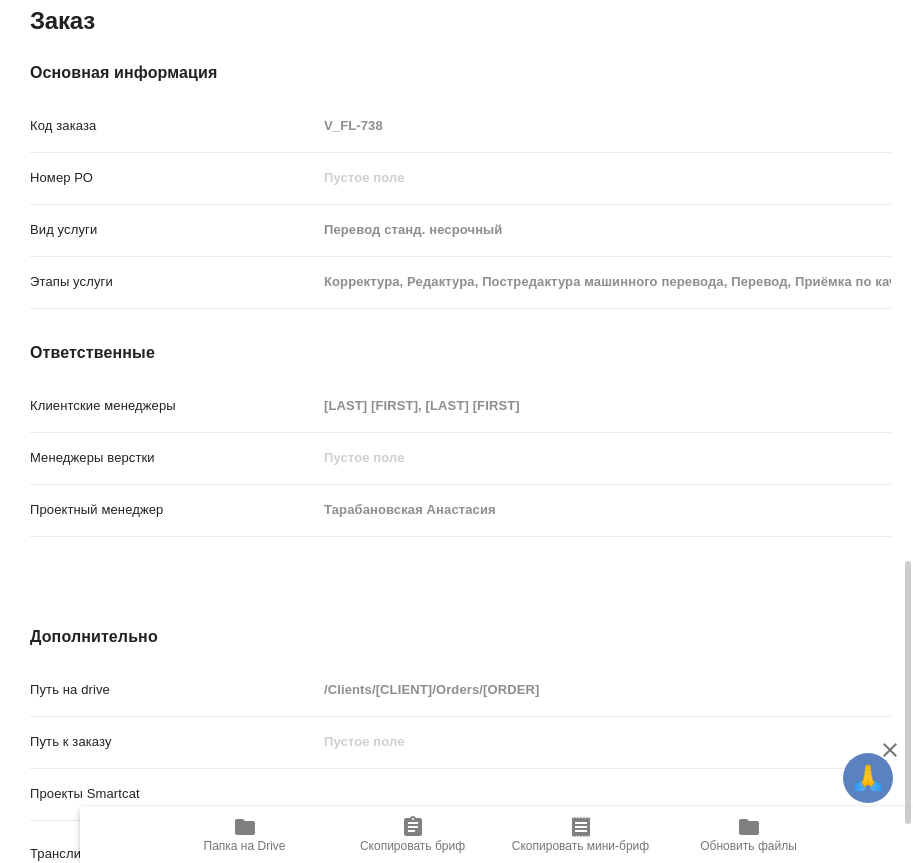 type on "x" 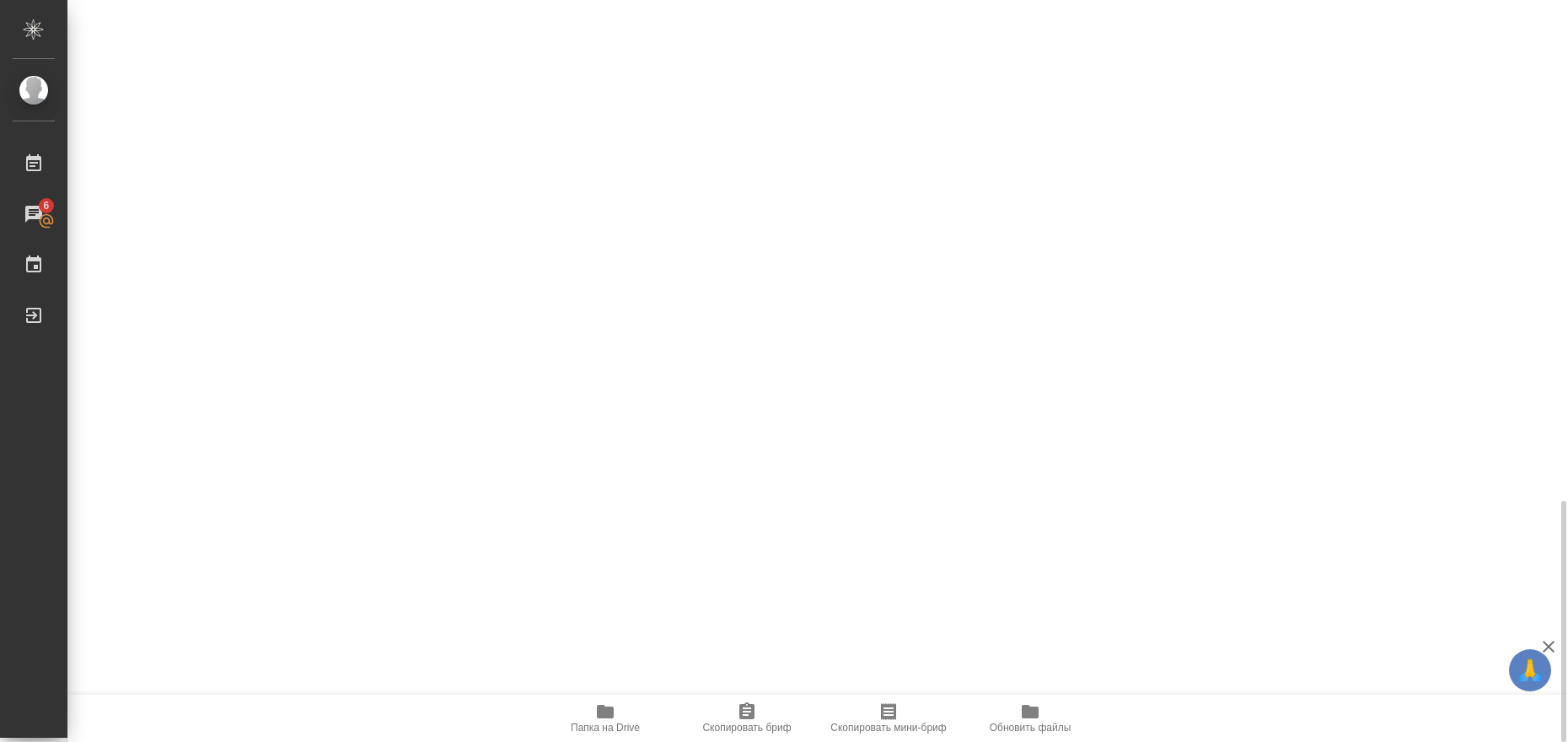 scroll, scrollTop: 1535, scrollLeft: 0, axis: vertical 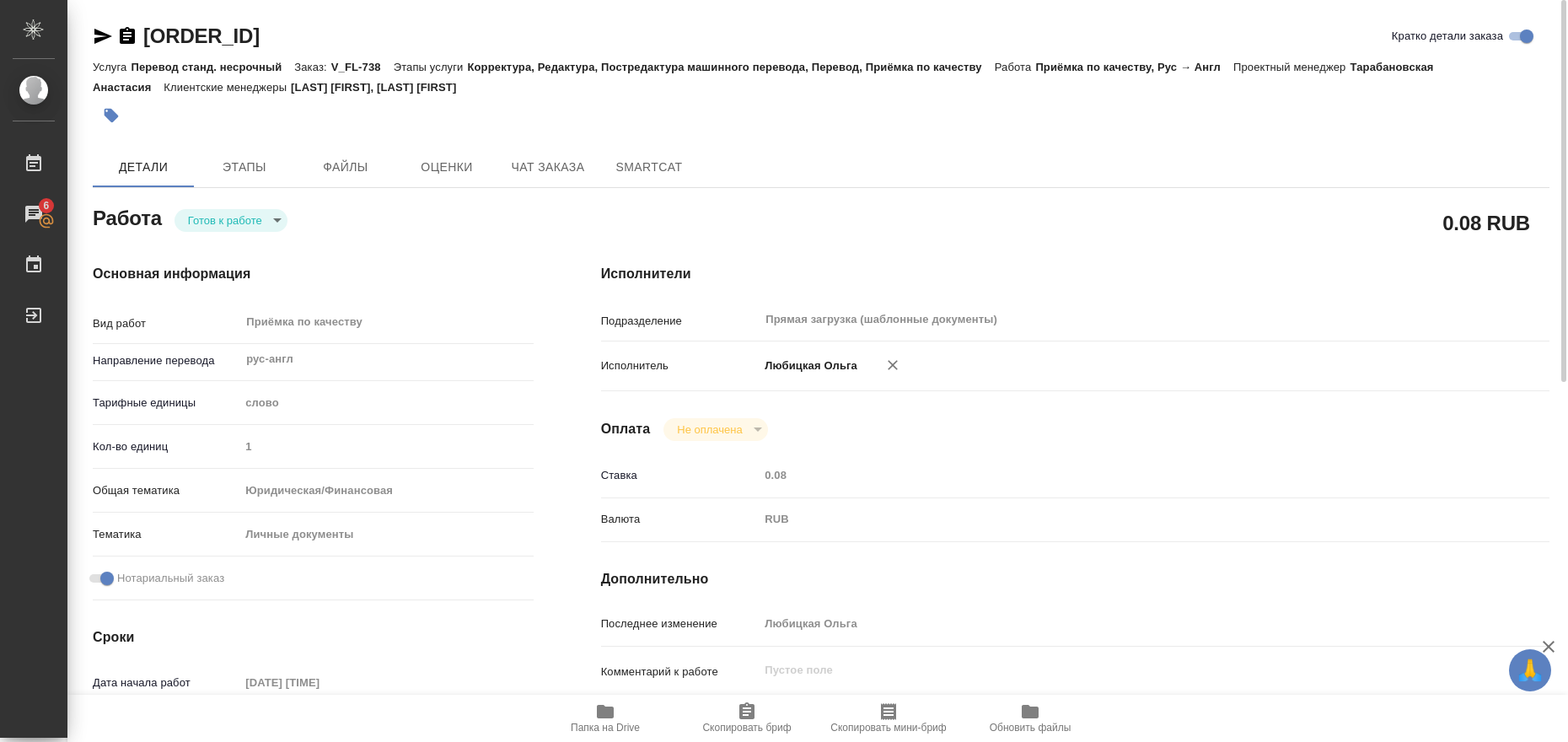 click 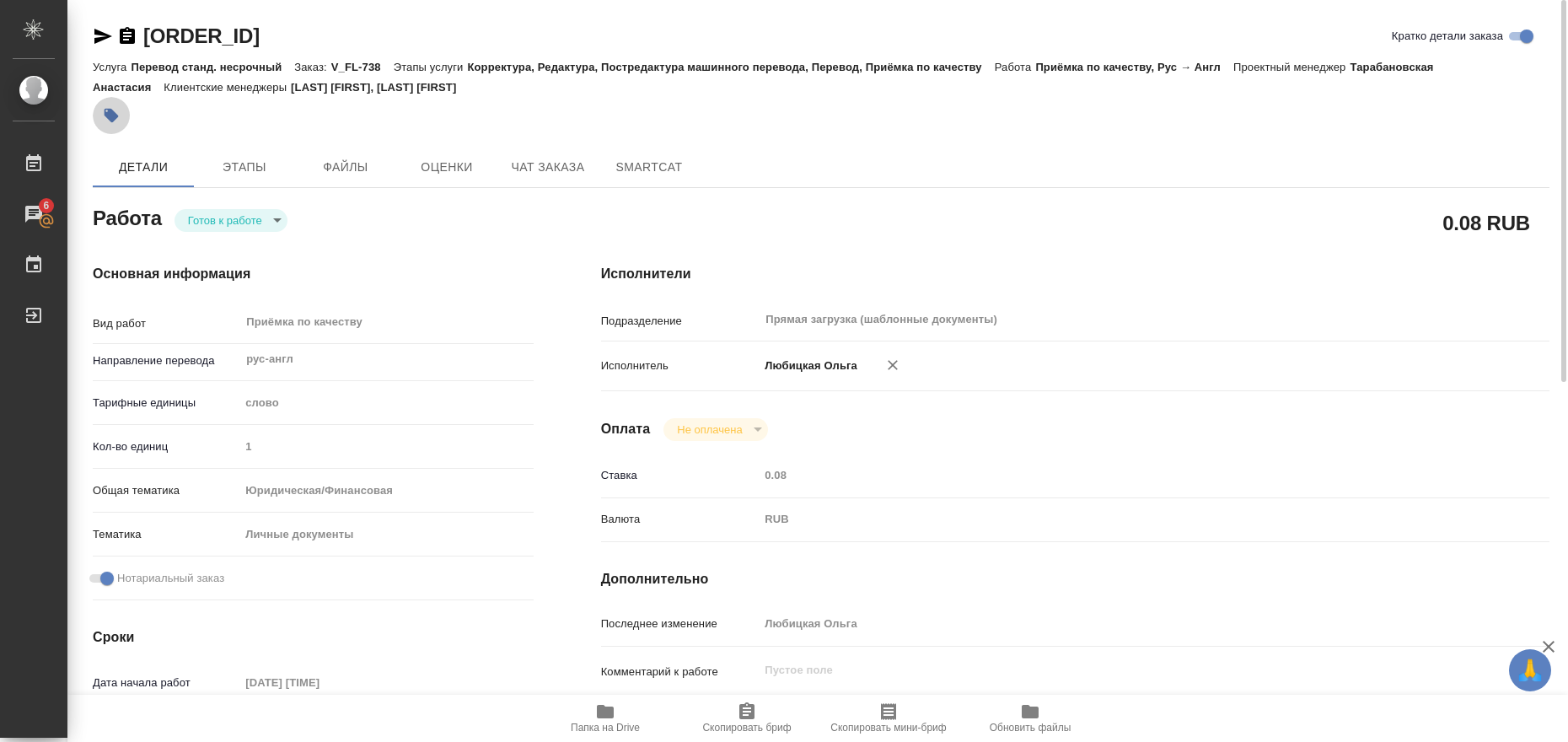 click at bounding box center [111, 116] 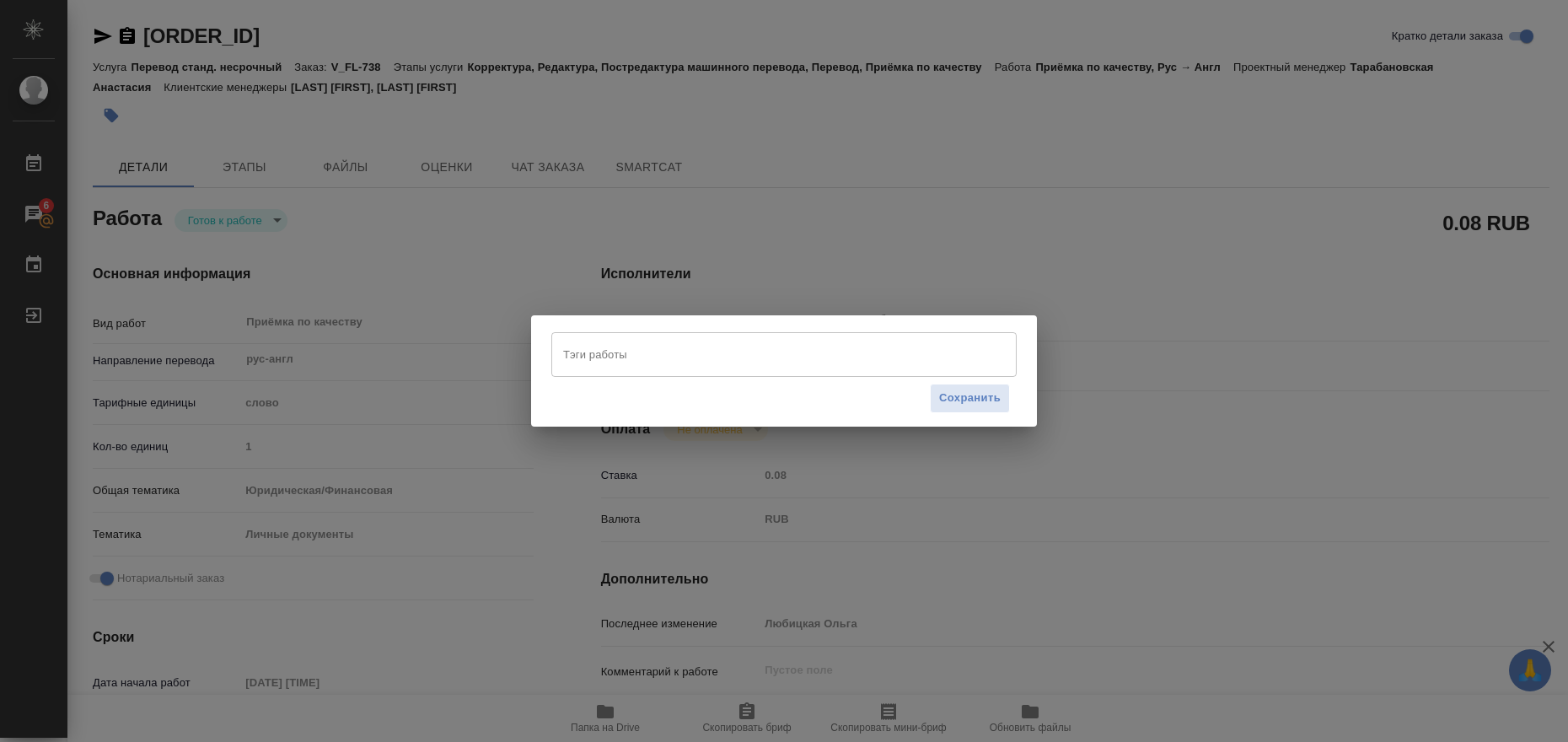 click on "Тэги работы" at bounding box center (784, 354) 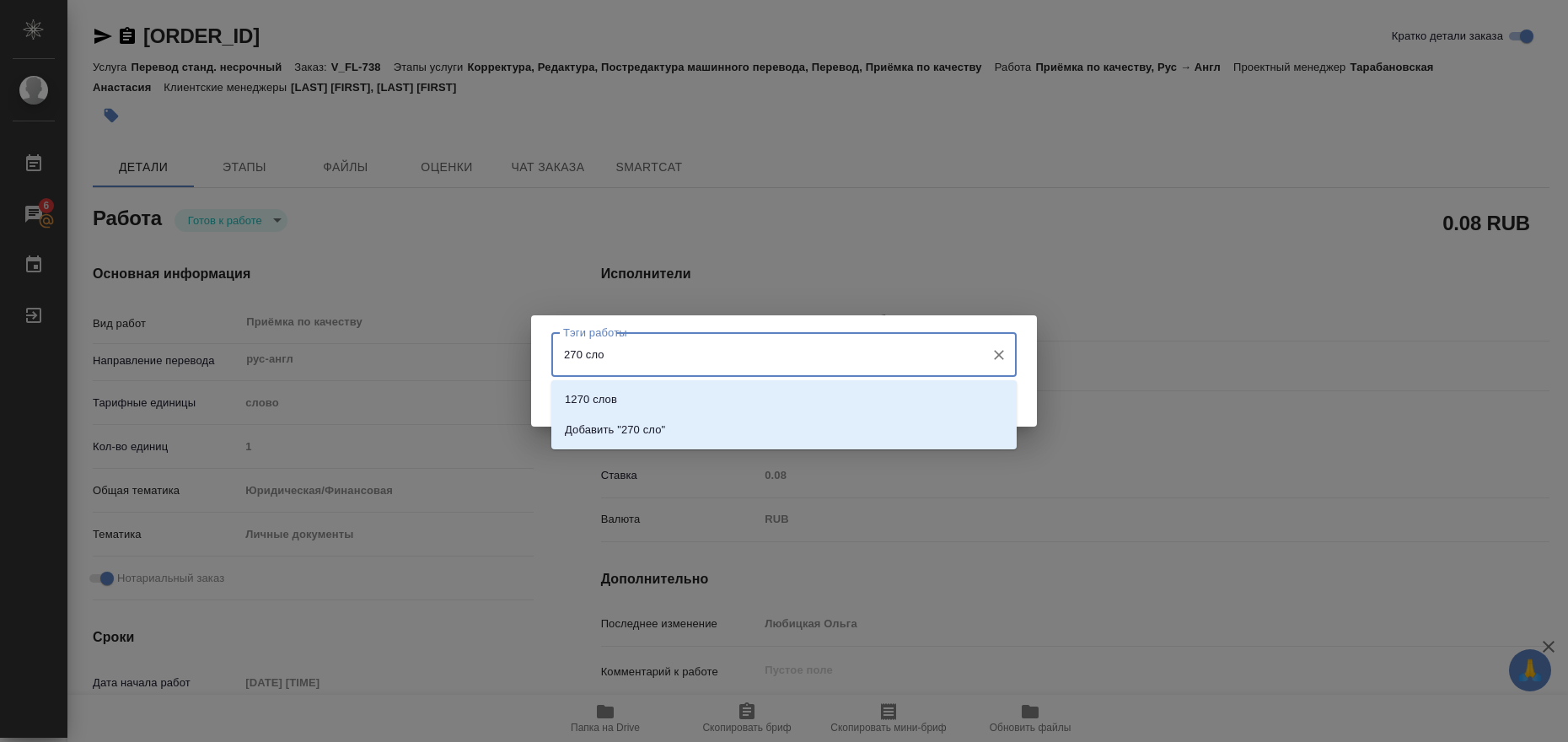 type on "270 слов" 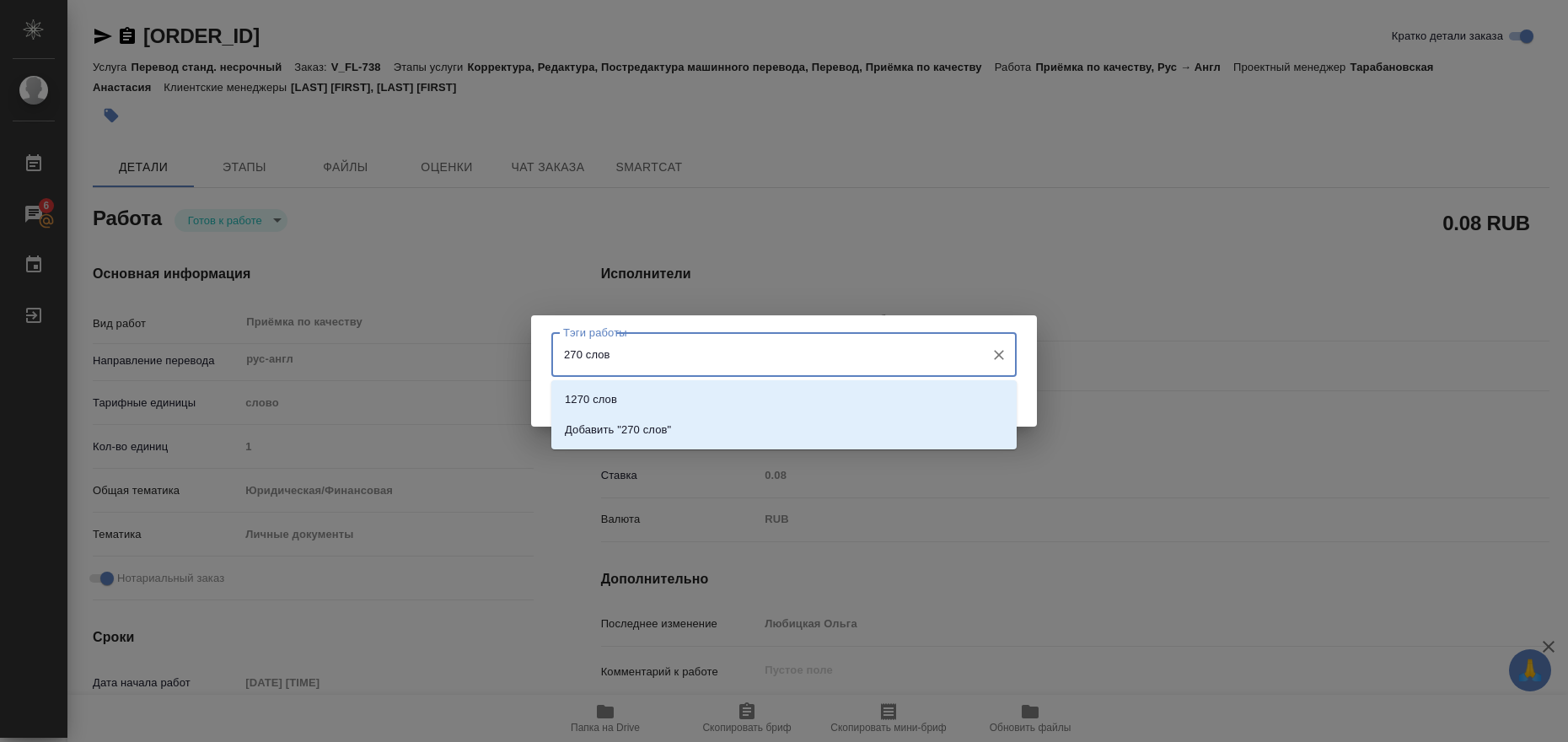 type 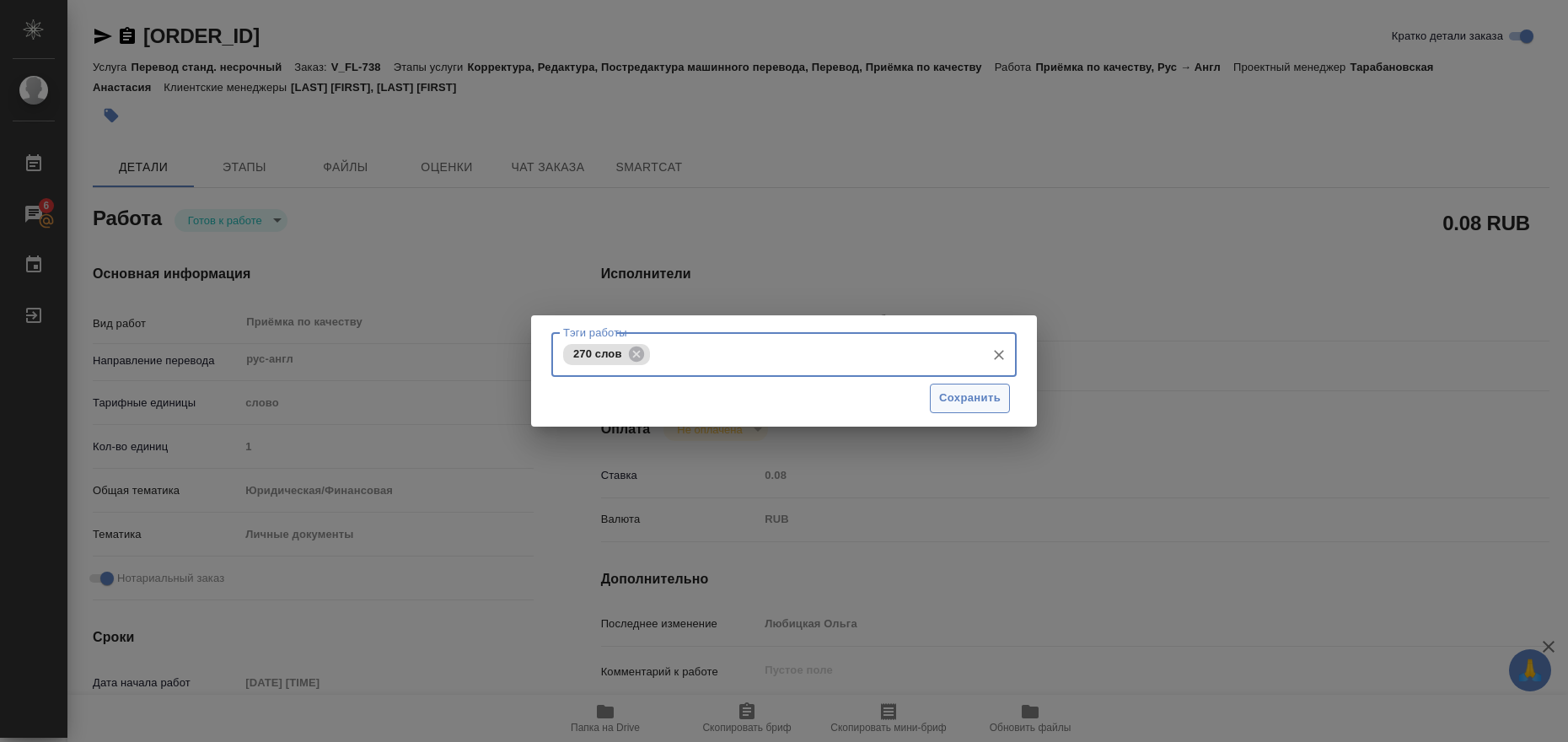 click on "Сохранить" at bounding box center (969, 398) 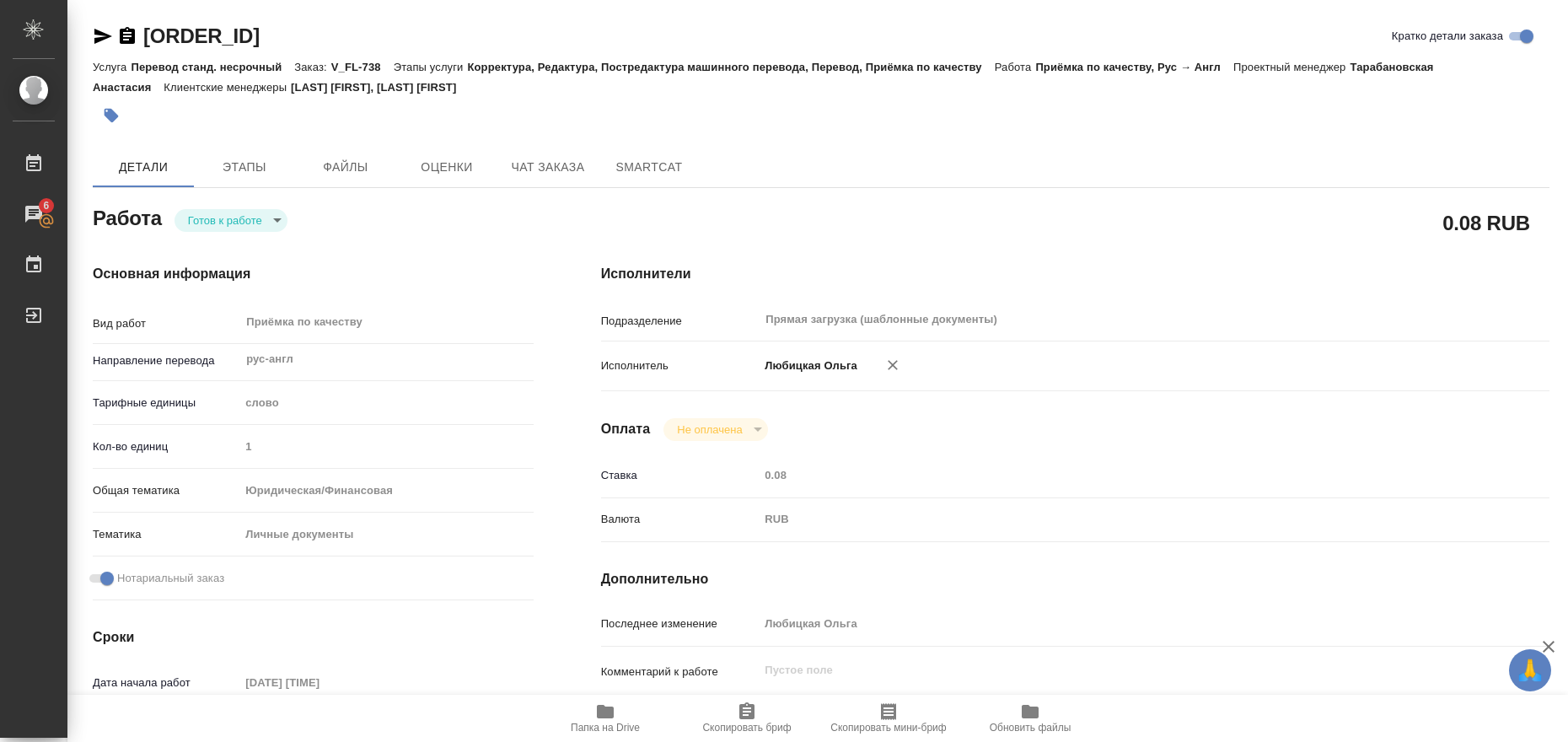type on "readyForWork" 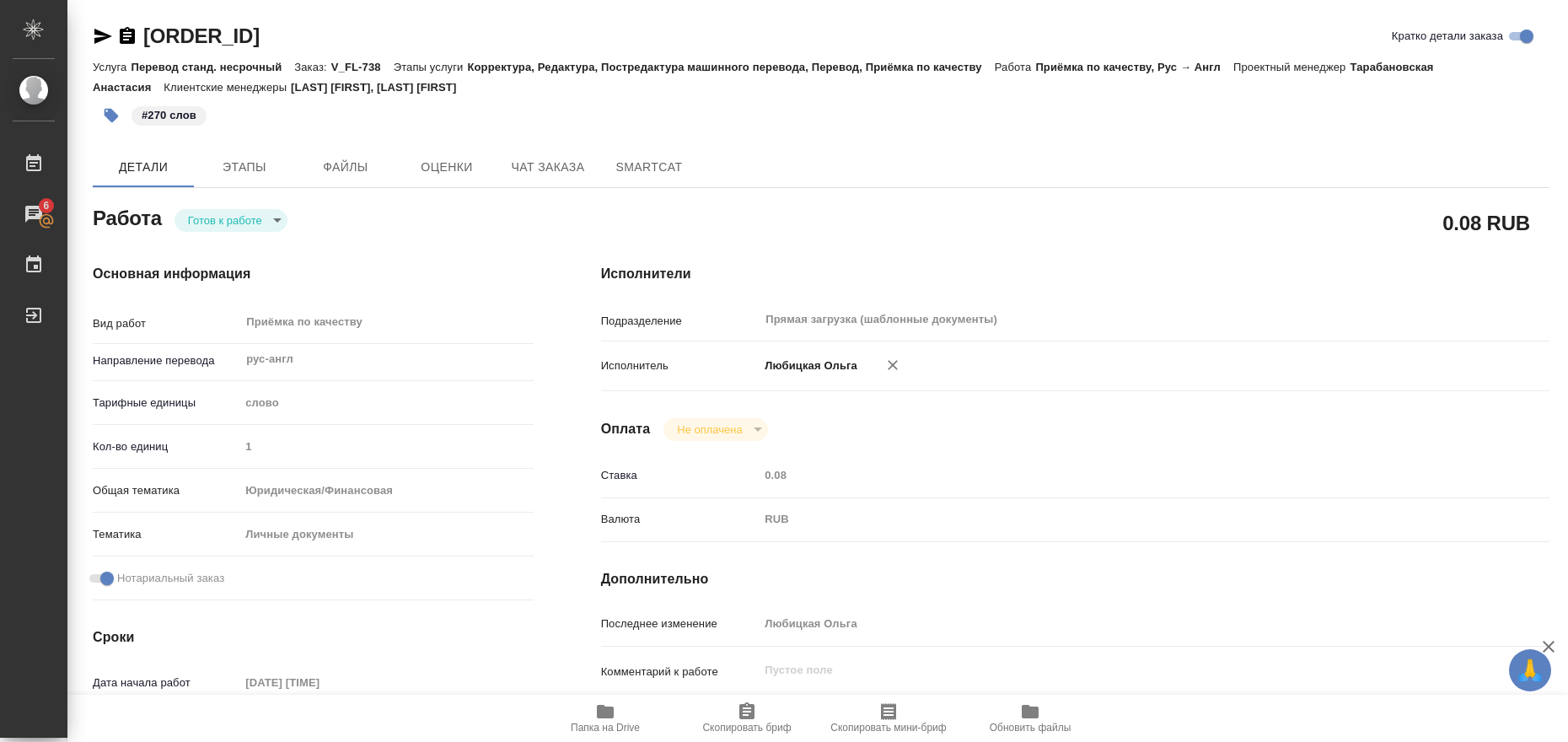 type on "x" 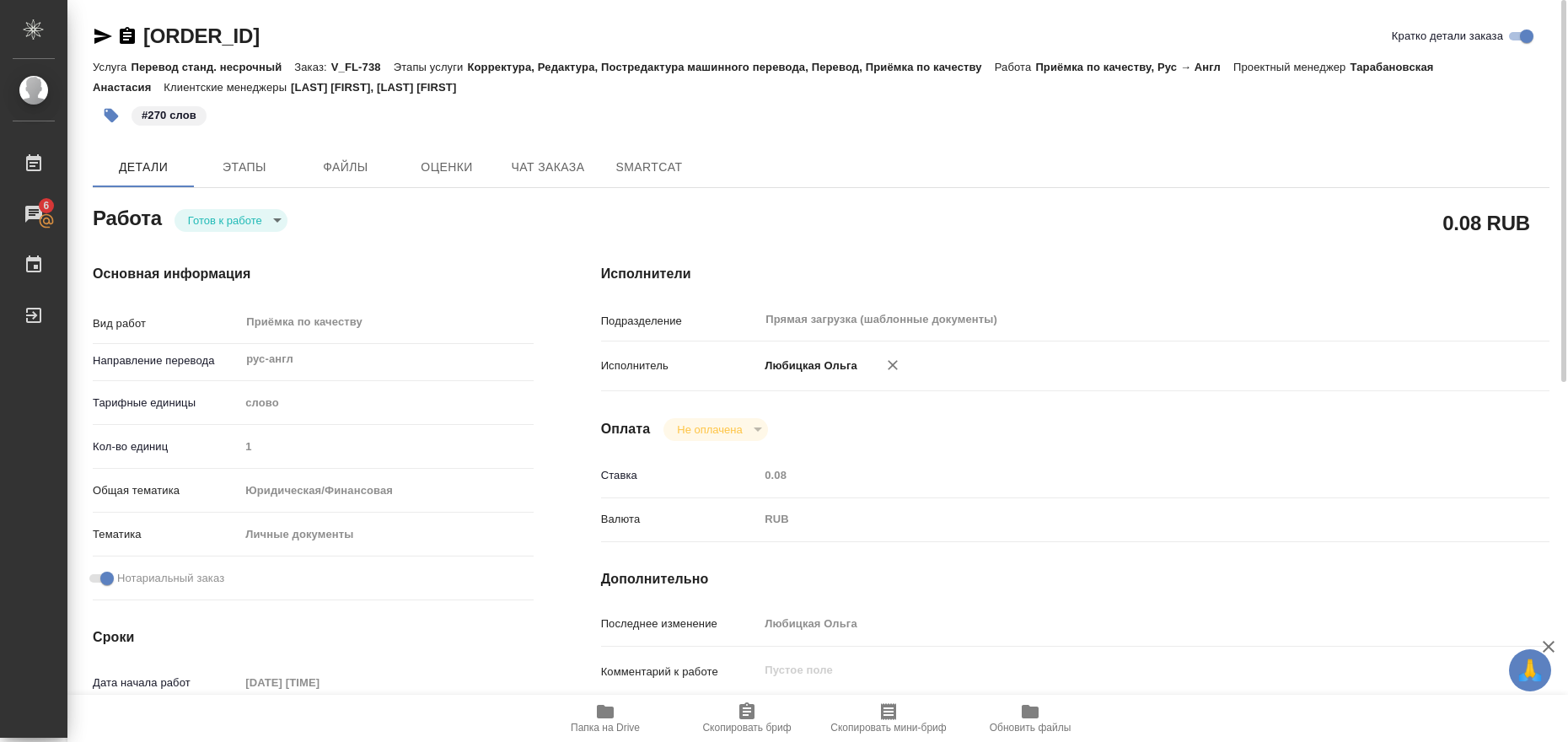 type on "x" 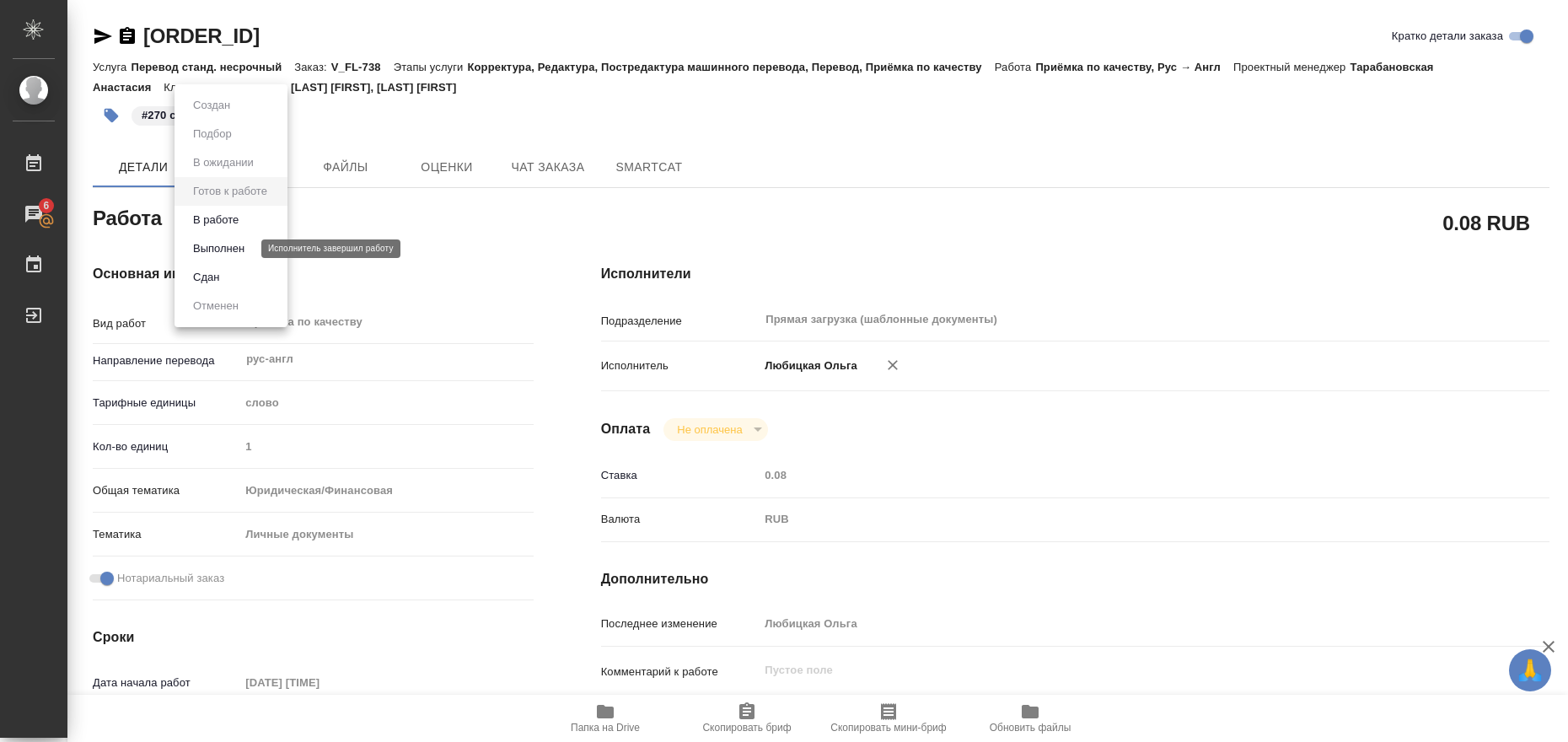 click on "Выполнен" at bounding box center (218, 249) 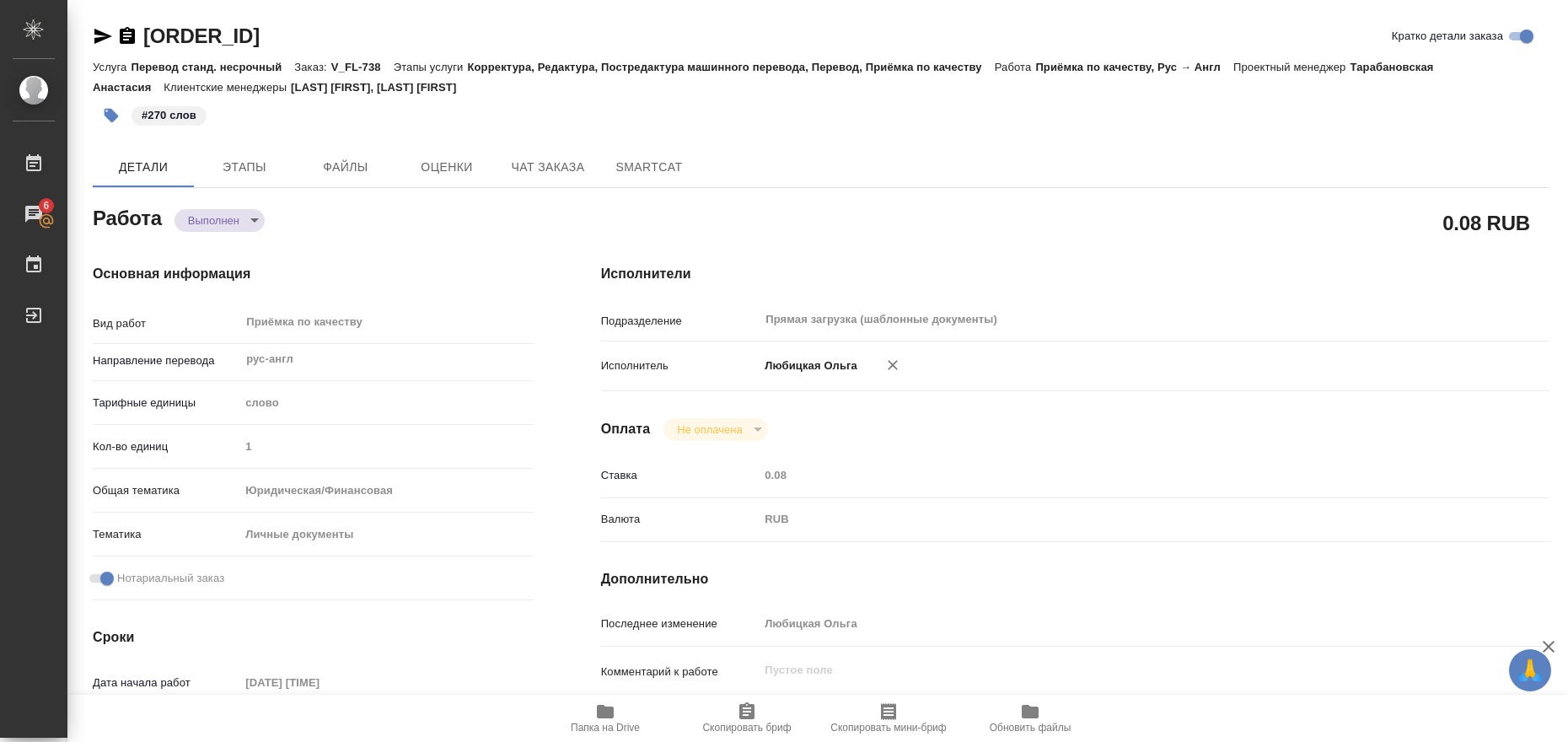 type on "x" 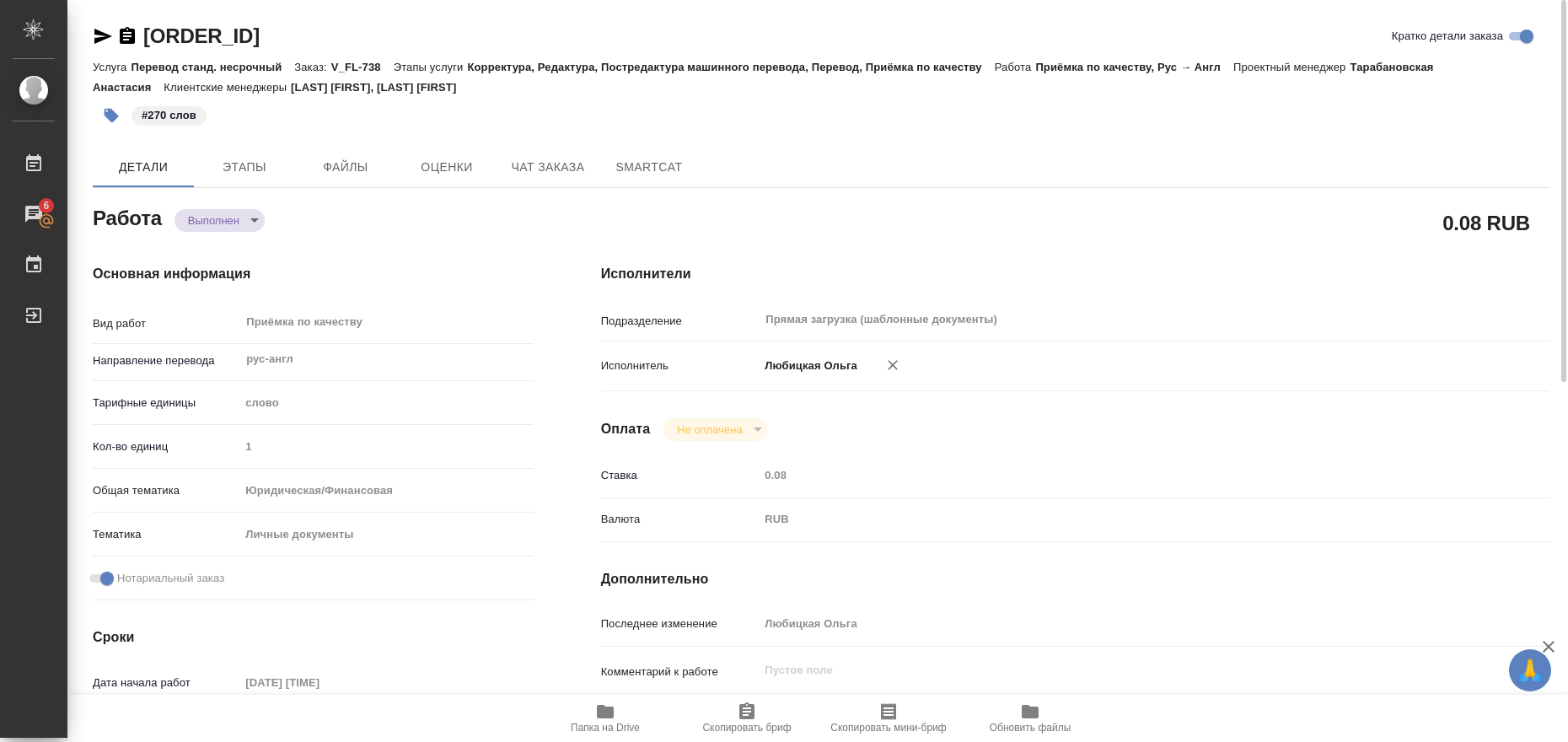 type on "x" 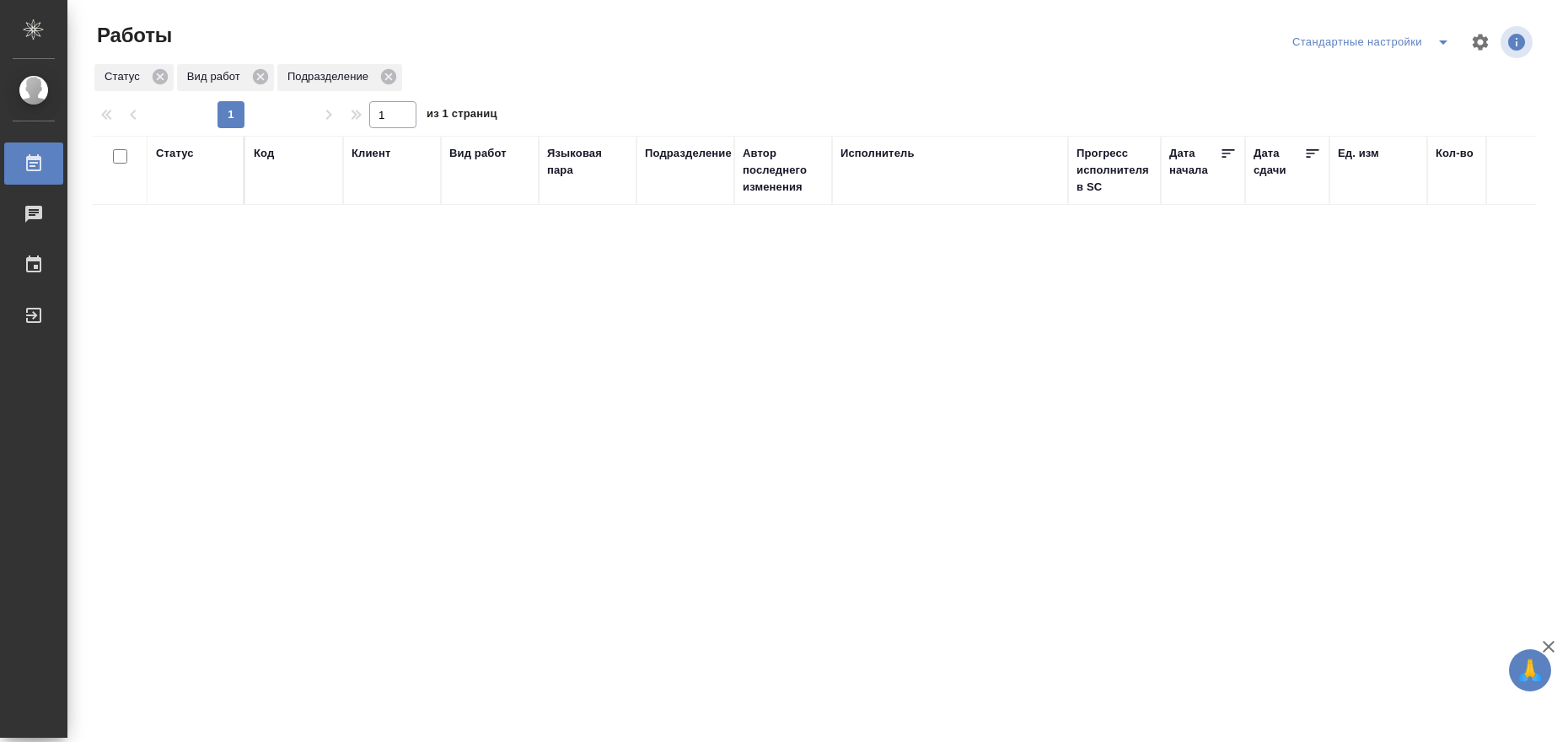 scroll, scrollTop: 0, scrollLeft: 0, axis: both 